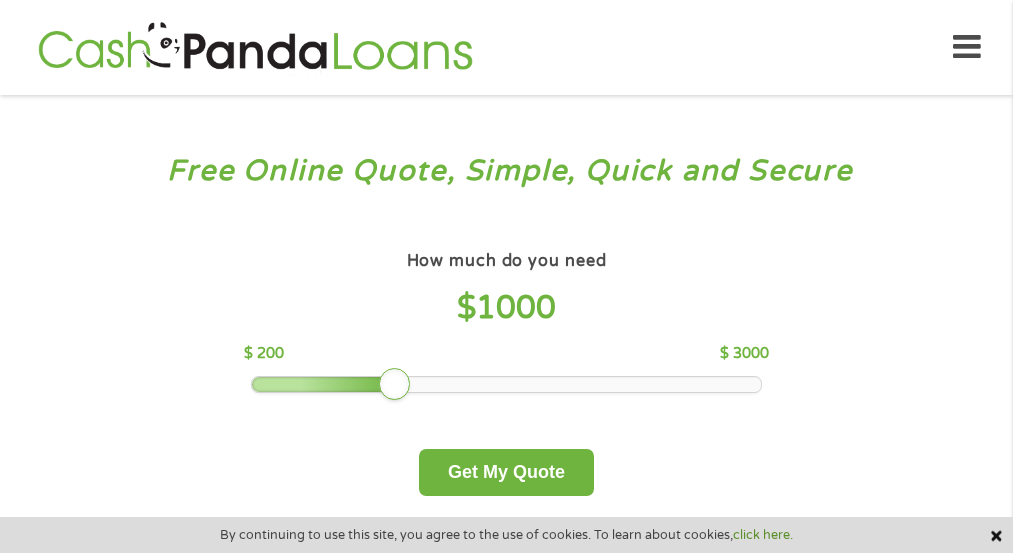 scroll, scrollTop: 0, scrollLeft: 0, axis: both 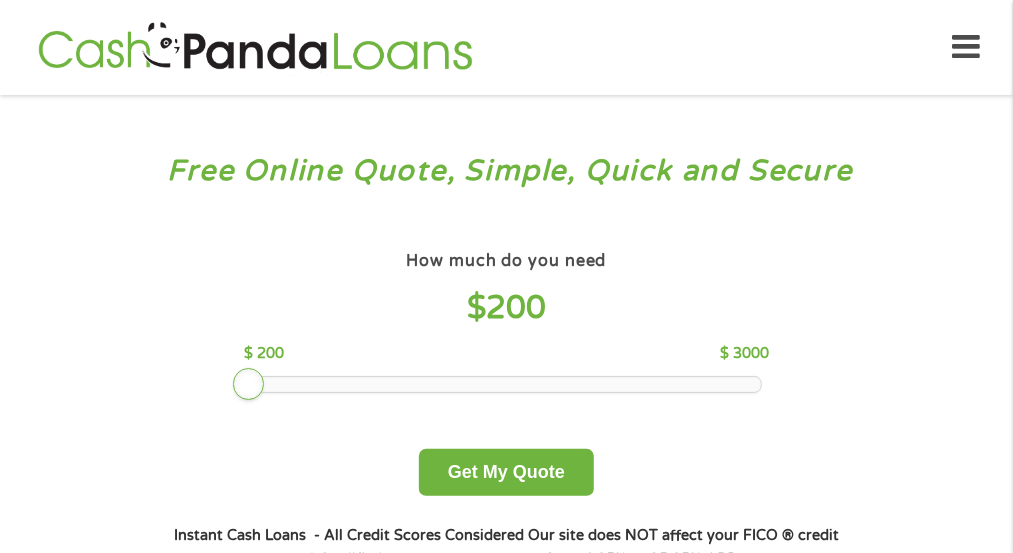 click at bounding box center (506, 384) 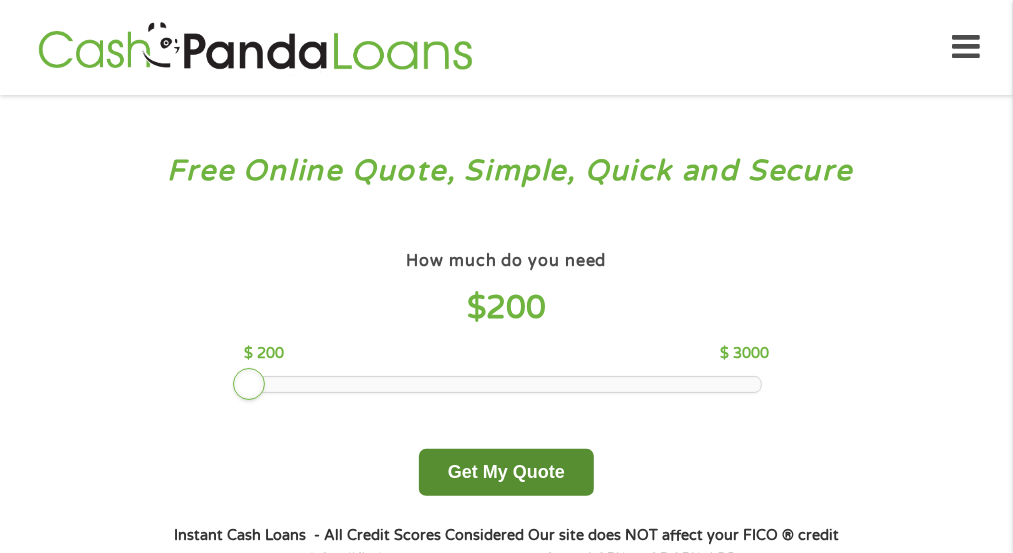 click on "Get My Quote" at bounding box center [506, 472] 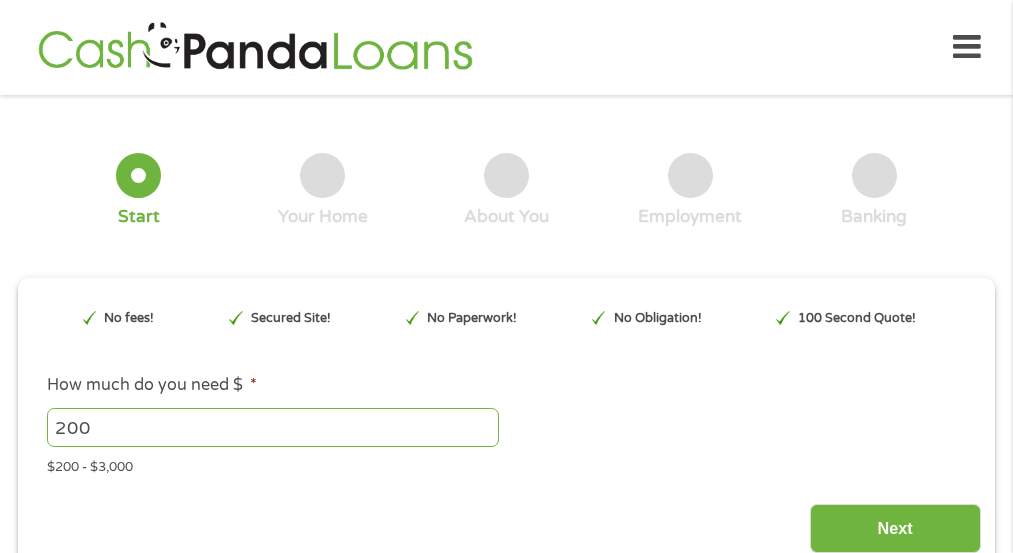 scroll, scrollTop: 0, scrollLeft: 0, axis: both 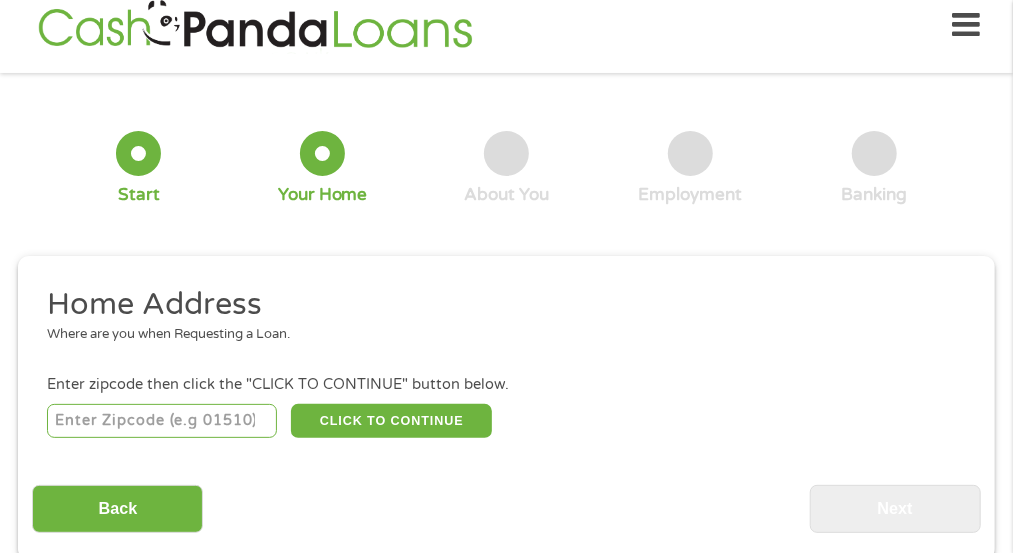 click at bounding box center (162, 421) 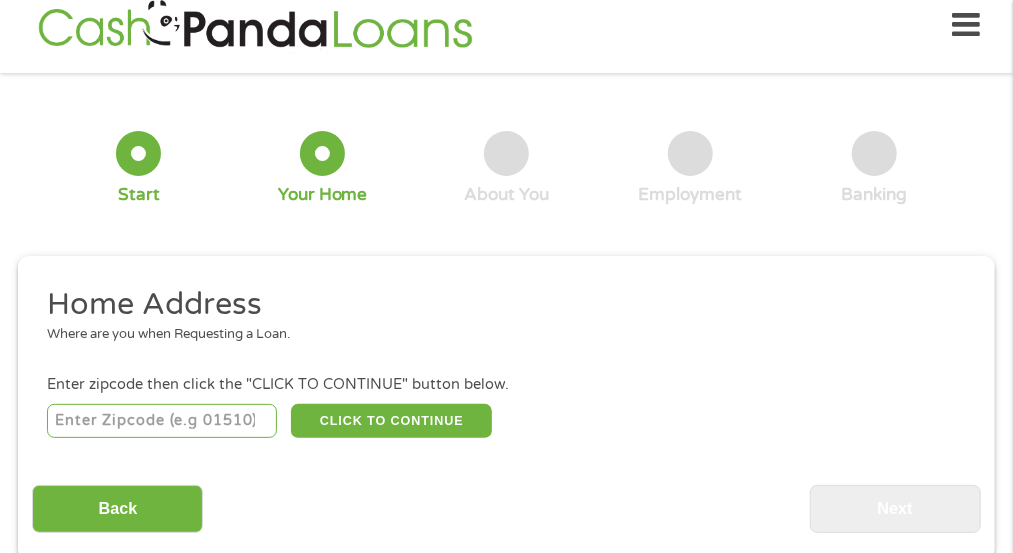 type on "[POSTAL_CODE]" 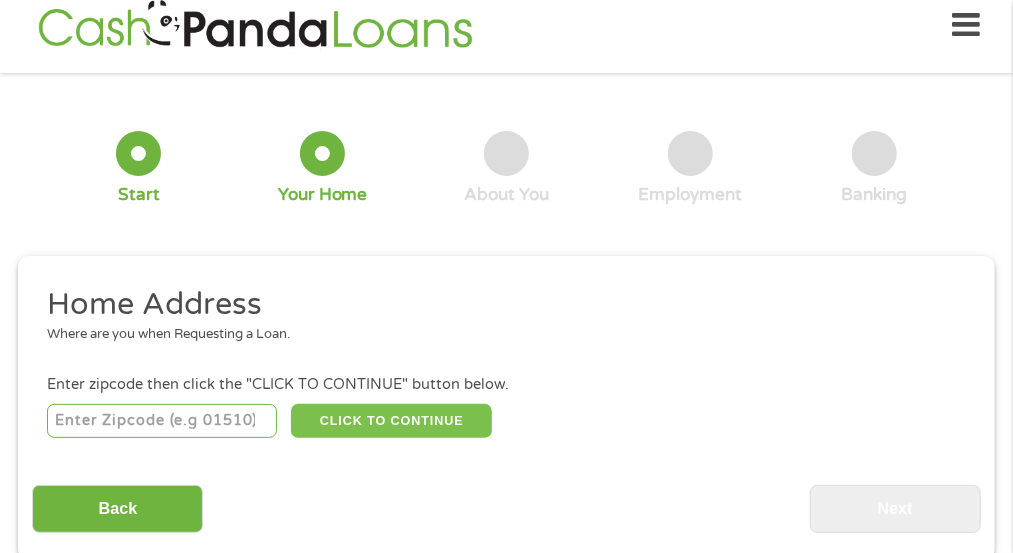 click on "CLICK TO CONTINUE" at bounding box center (391, 421) 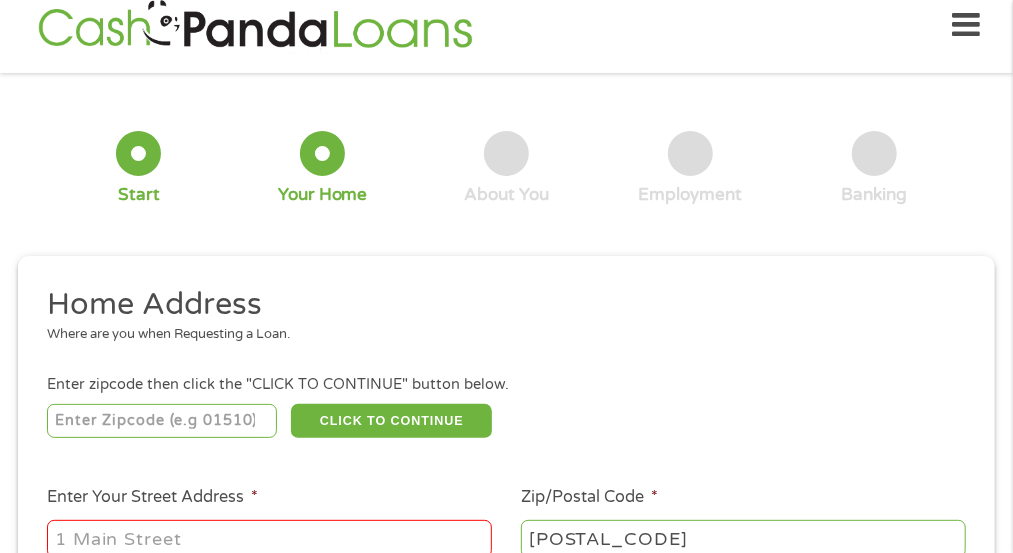 click on "Enter Your Street Address *" at bounding box center [269, 523] 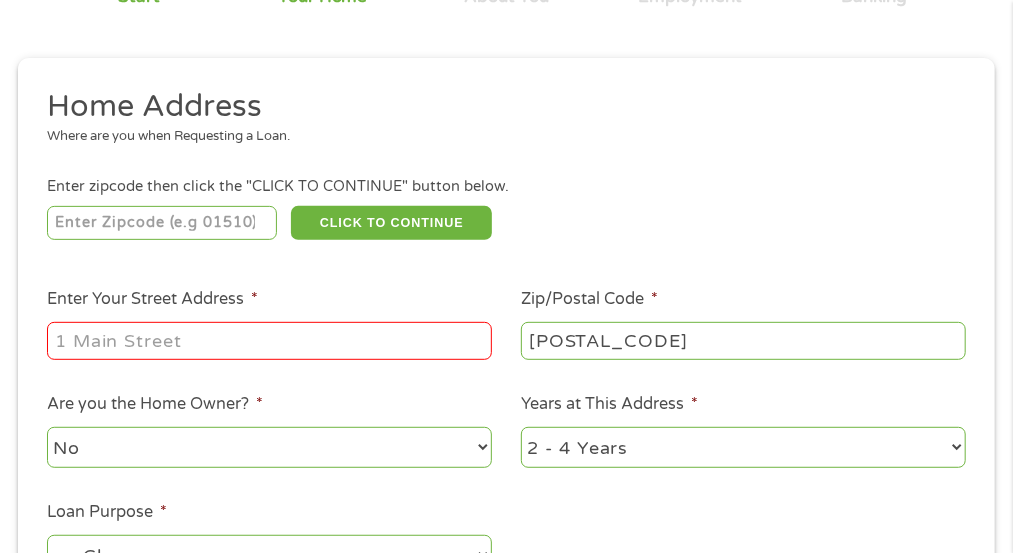 scroll, scrollTop: 222, scrollLeft: 0, axis: vertical 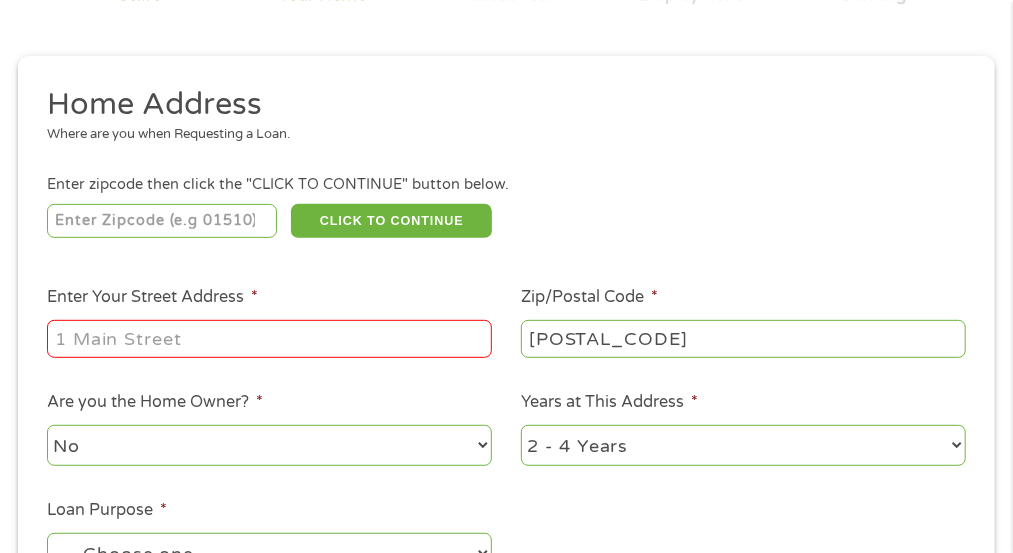 click on "Enter Your Street Address *" at bounding box center [269, 339] 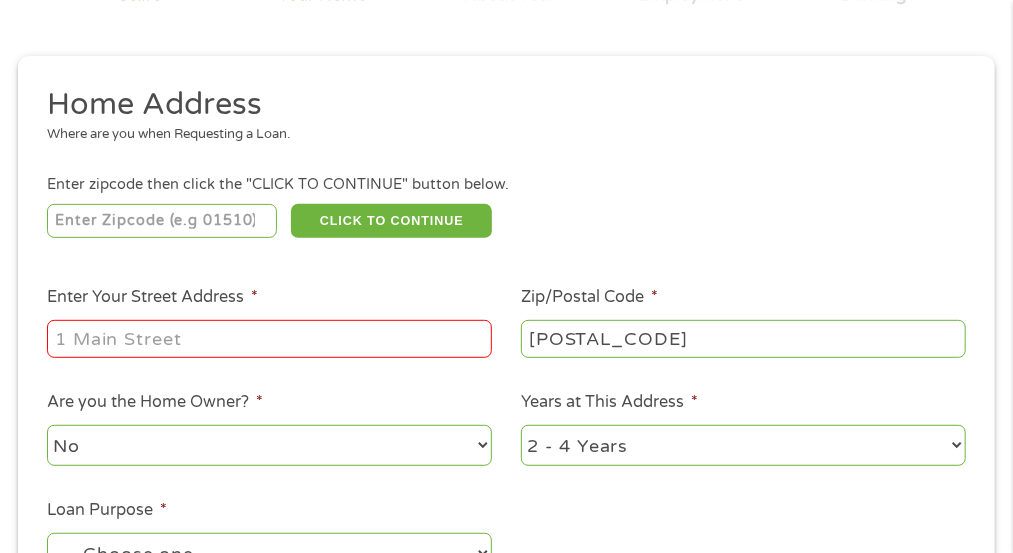 type on "[NUMBER] [STATE] [NUMBER]" 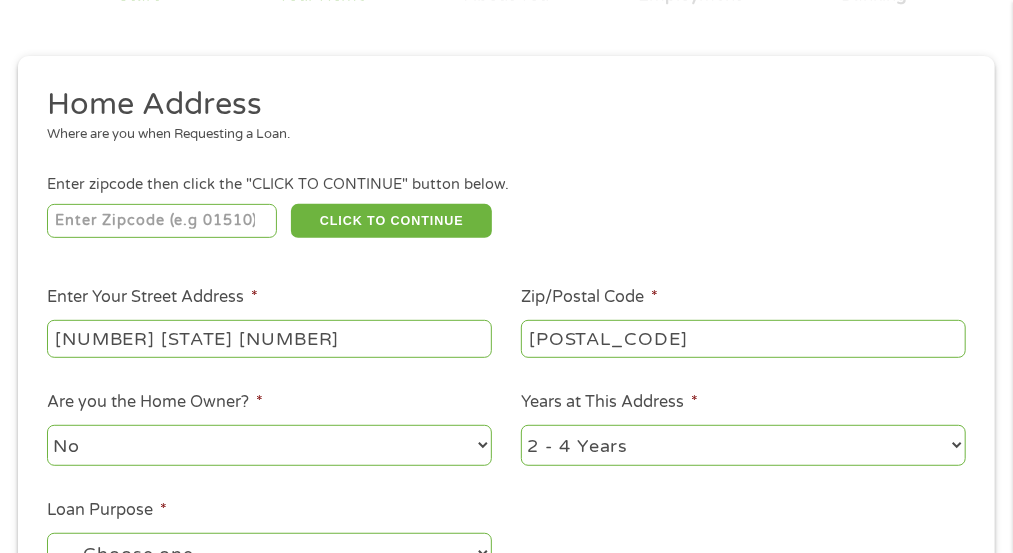 click on "Loan Purpose * --- Choose one --- Pay Bills Debt Consolidation Home Improvement Major Purchase Car Loan Short Term Cash Medical Expenses Other * This choice Won’t affect your application" at bounding box center [269, 551] 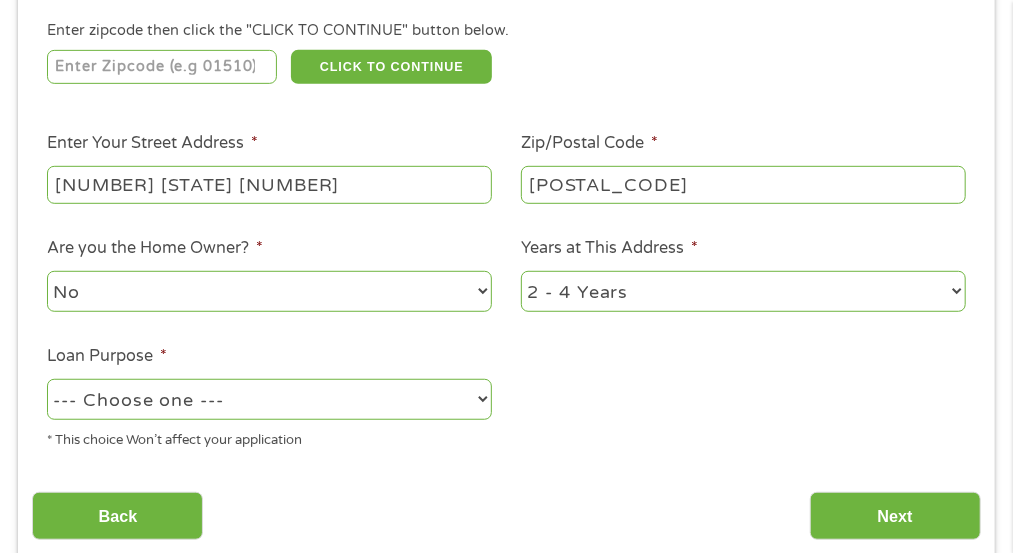 scroll, scrollTop: 382, scrollLeft: 0, axis: vertical 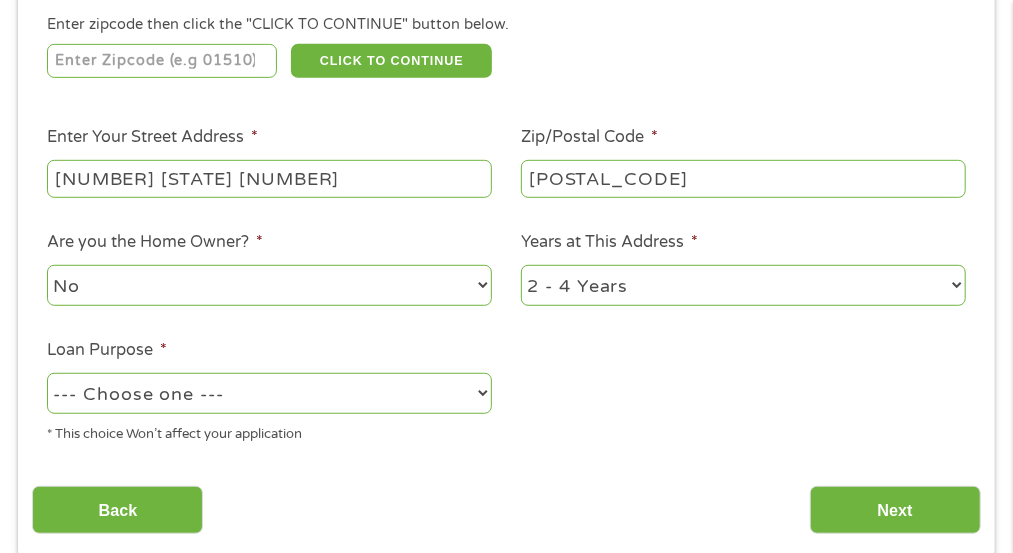 click on "1 Year or less 1 - 2 Years 2 - 4 Years Over 4 Years" at bounding box center [743, 285] 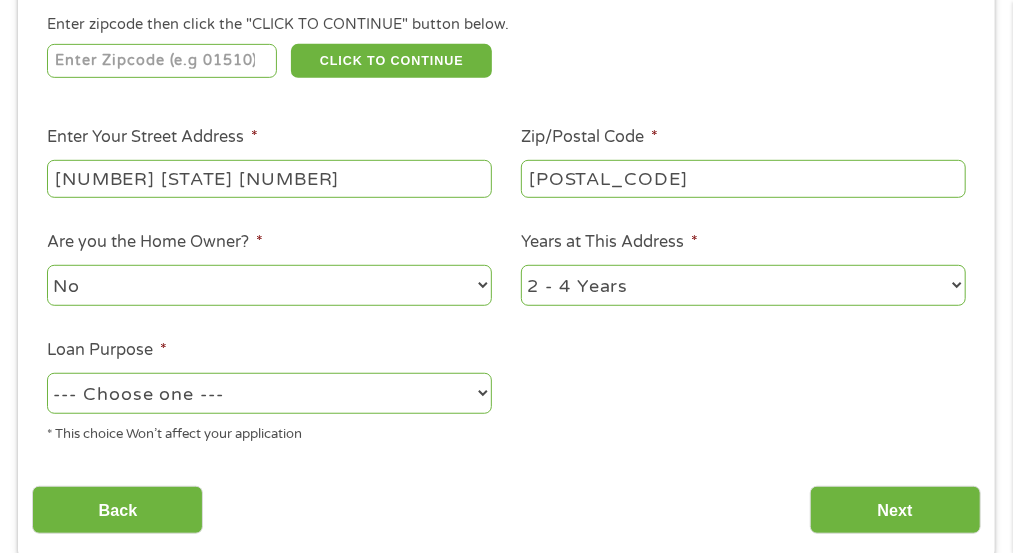 select on "12months" 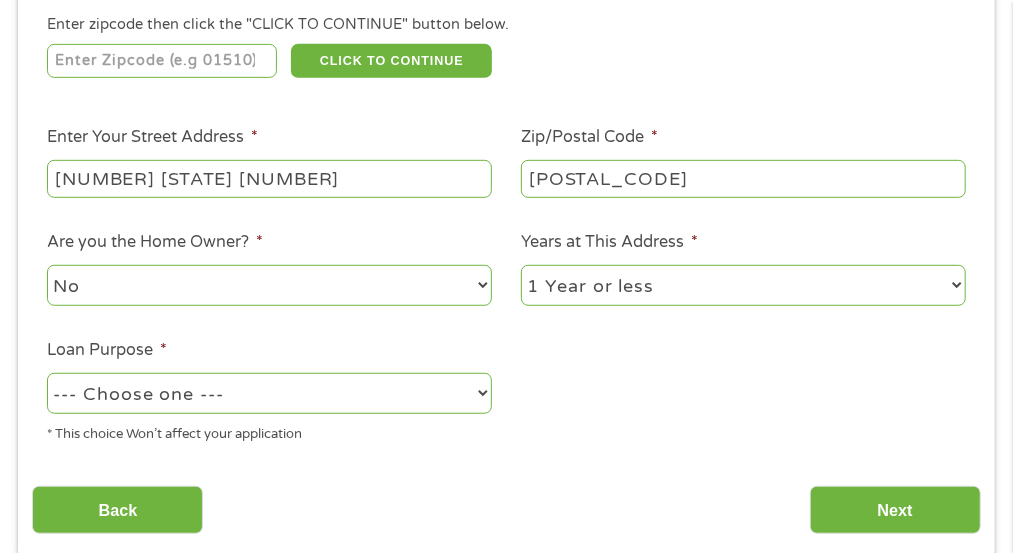 click on "1 Year or less 1 - 2 Years 2 - 4 Years Over 4 Years" at bounding box center (743, 285) 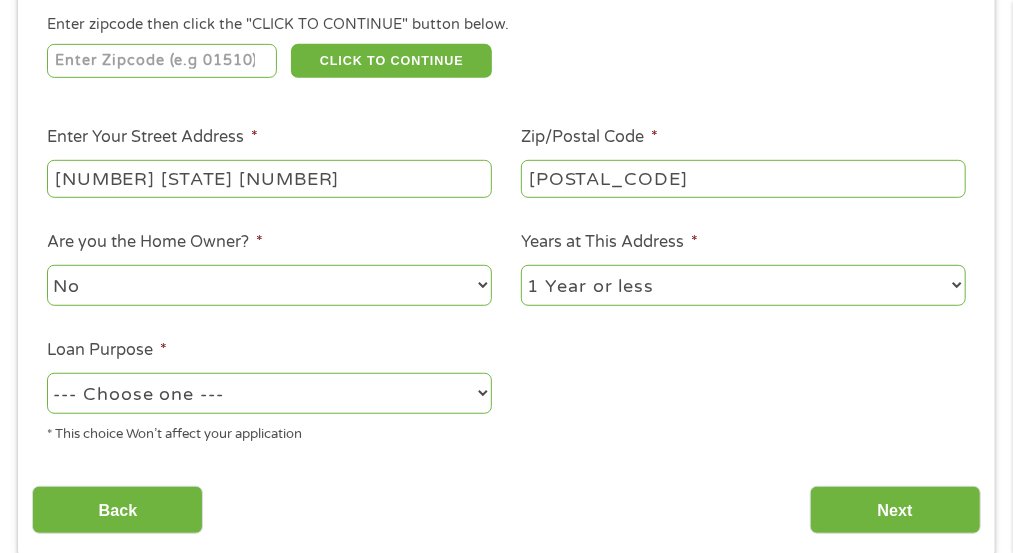 click on "--- Choose one --- Pay Bills Debt Consolidation Home Improvement Major Purchase Car Loan Short Term Cash Medical Expenses Other" at bounding box center [269, 393] 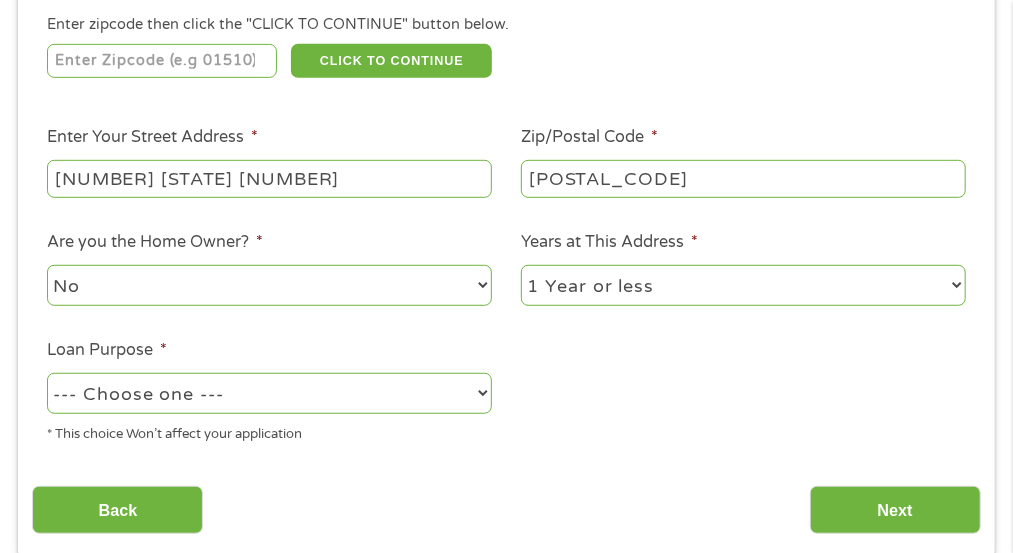 select on "paybills" 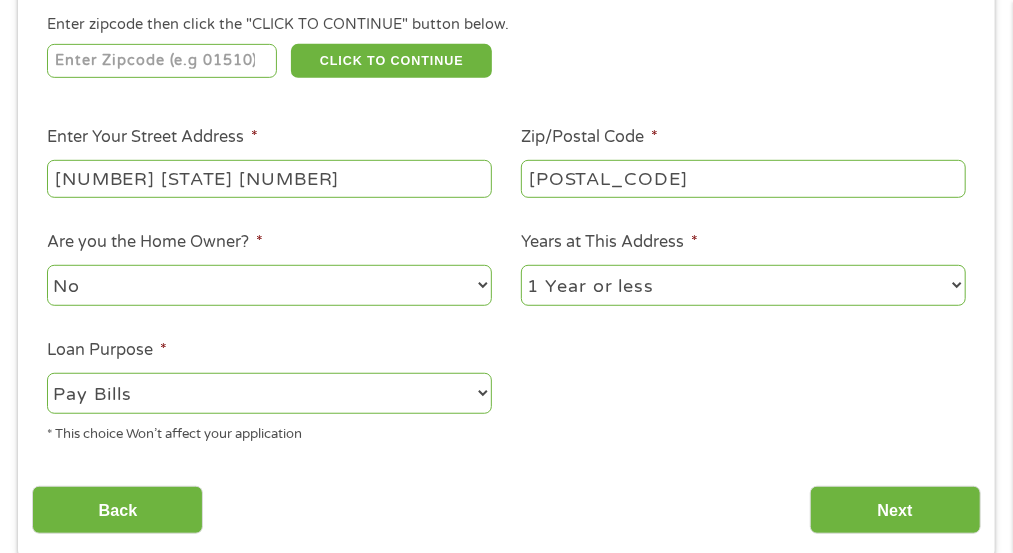 click on "--- Choose one --- Pay Bills Debt Consolidation Home Improvement Major Purchase Car Loan Short Term Cash Medical Expenses Other" at bounding box center [269, 393] 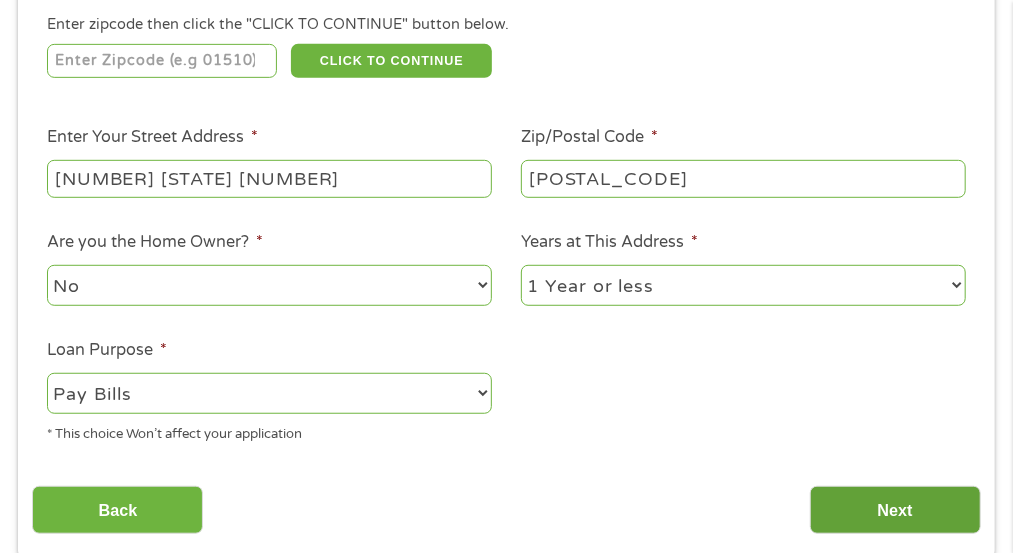 click on "Next" at bounding box center [895, 510] 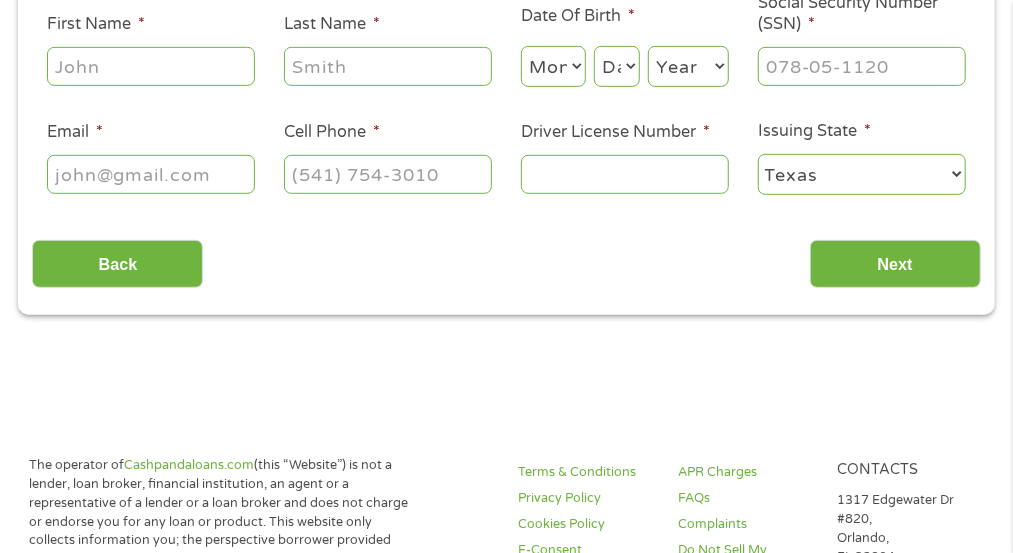 scroll, scrollTop: 162, scrollLeft: 0, axis: vertical 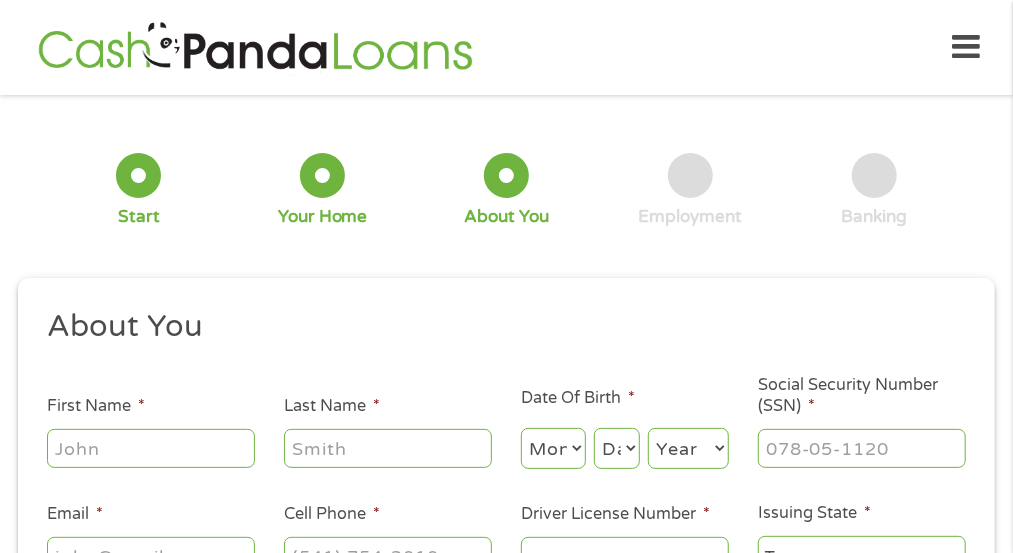 click on "First Name *" at bounding box center [151, 448] 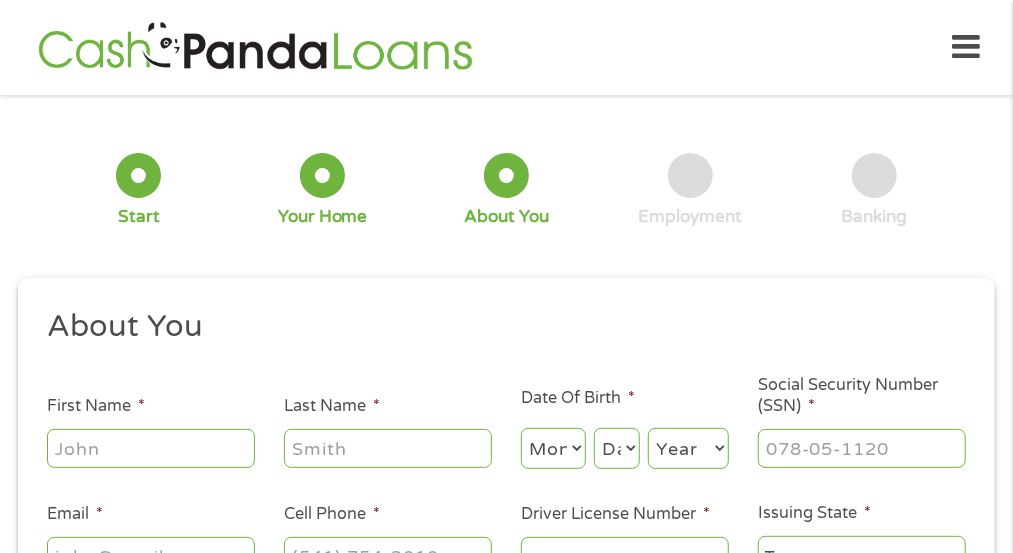 type on "[FIRST]" 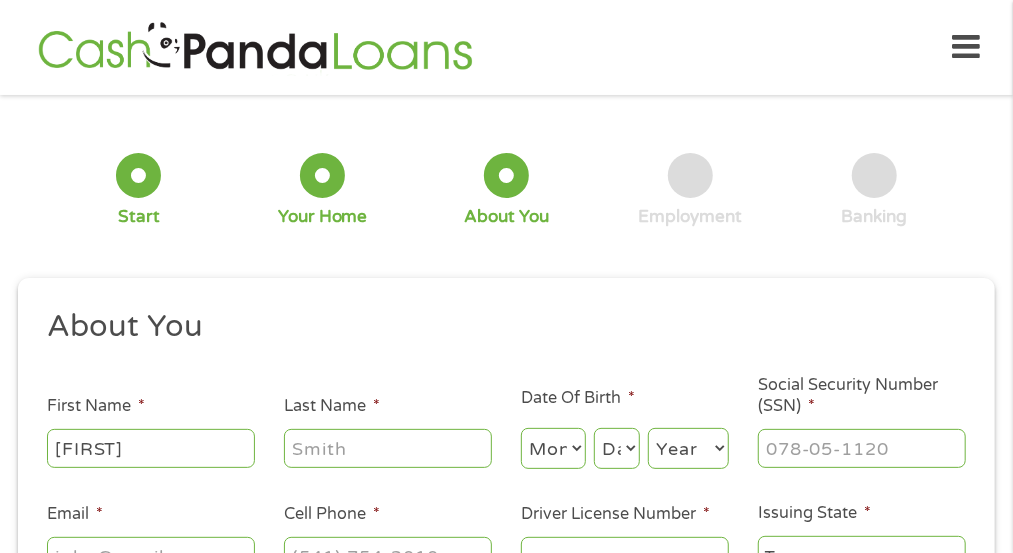 type on "[FIRST]" 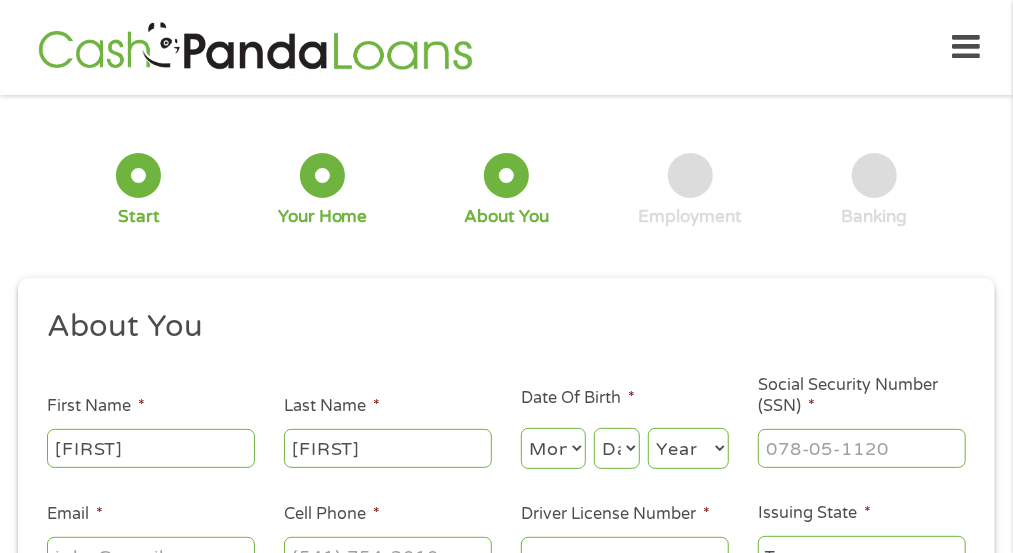 type on "[EMAIL]" 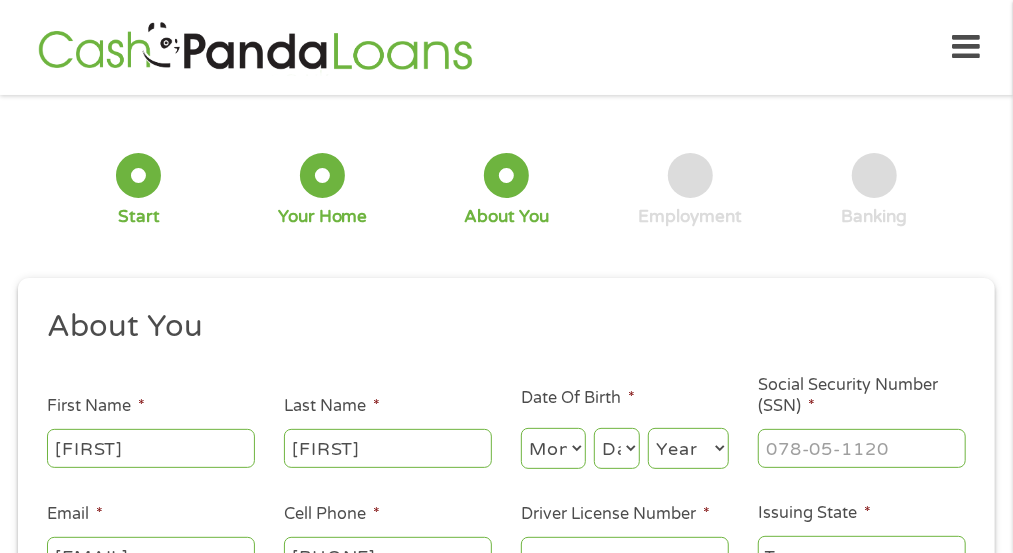 type on "[PHONE]" 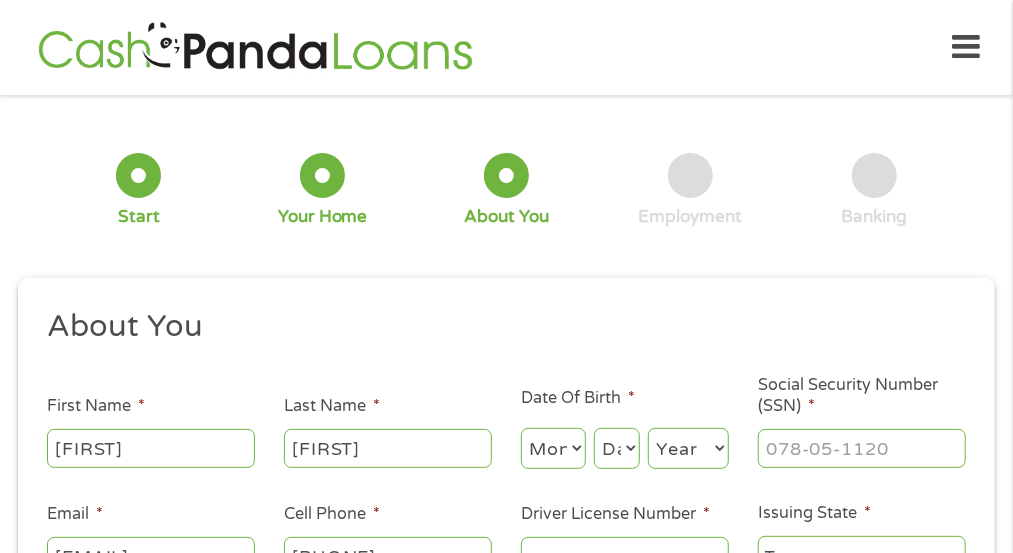 select on "7" 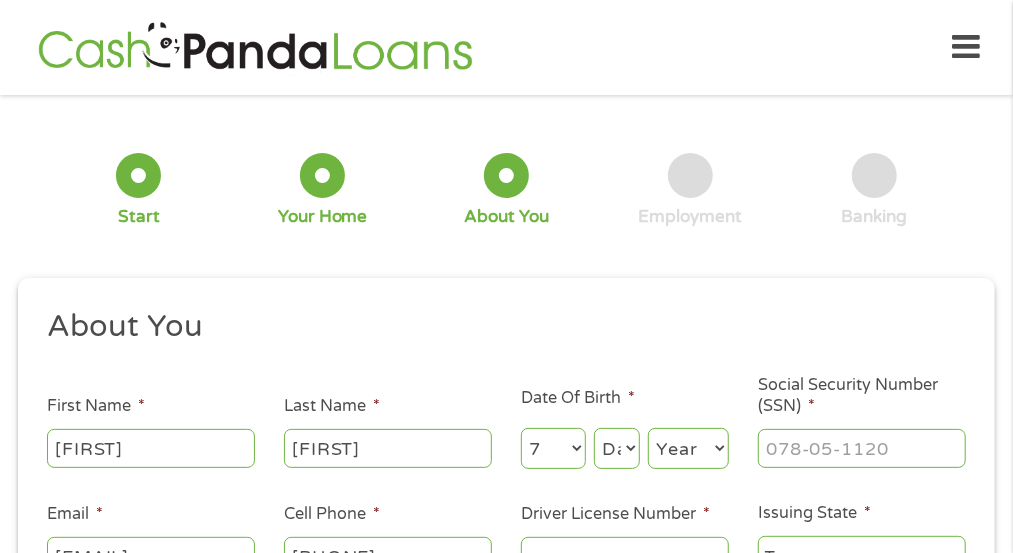 click on "Month 1 2 3 4 5 6 7 8 9 10 11 12" at bounding box center [553, 448] 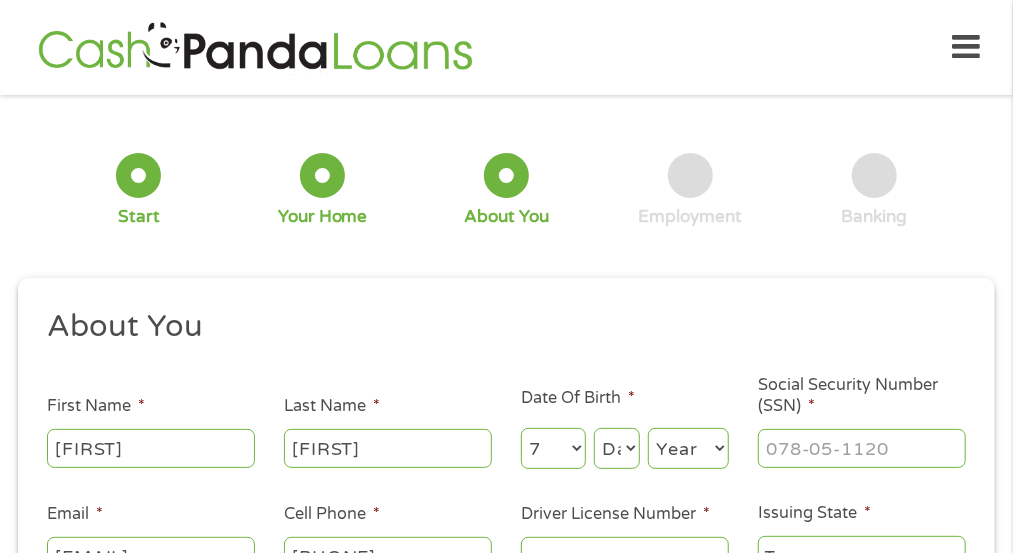 click on "Day 1 2 3 4 5 6 7 8 9 10 11 12 13 14 15 16 17 18 19 20 21 22 23 24 25 26 27 28 29 30 31" at bounding box center (617, 448) 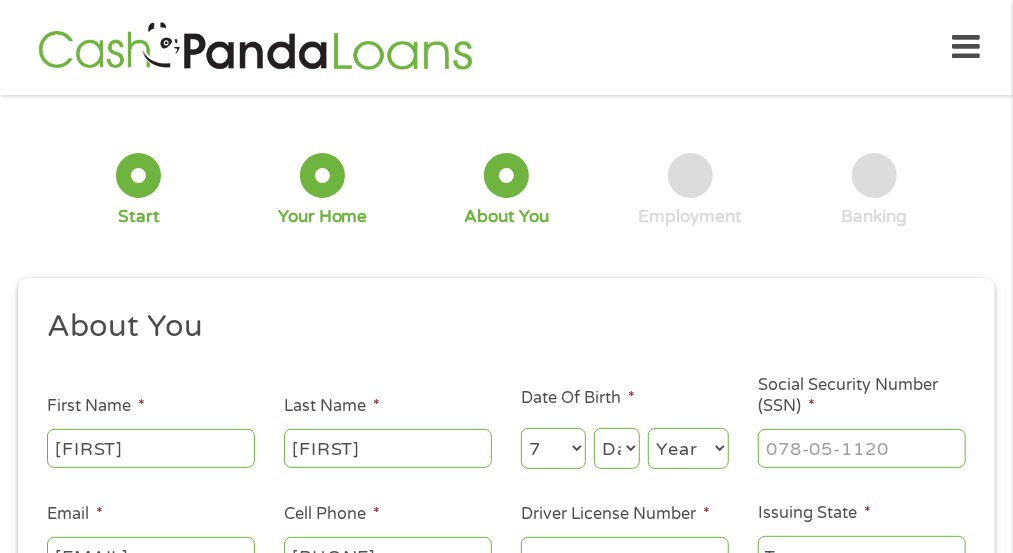 select on "14" 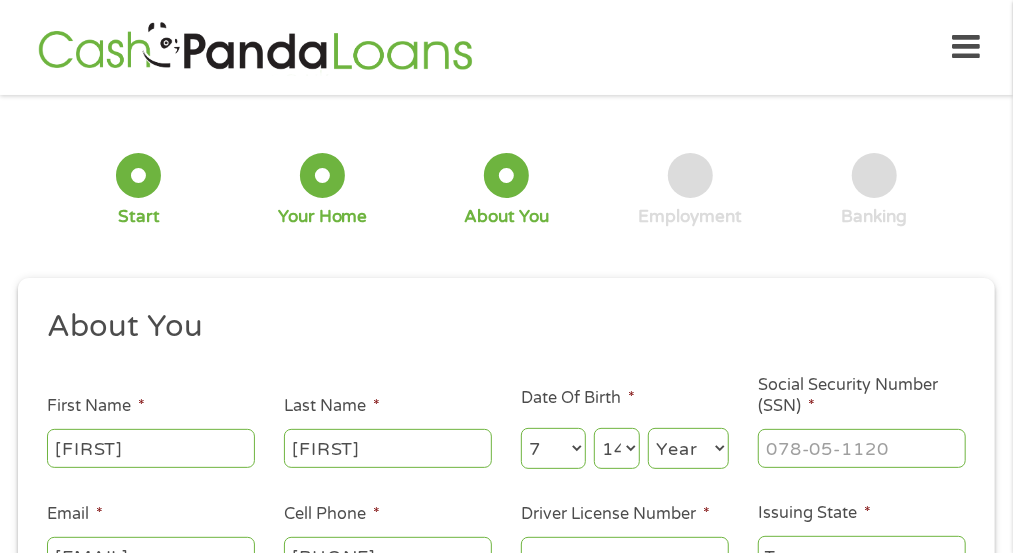 click on "Day 1 2 3 4 5 6 7 8 9 10 11 12 13 14 15 16 17 18 19 20 21 22 23 24 25 26 27 28 29 30 31" at bounding box center [617, 448] 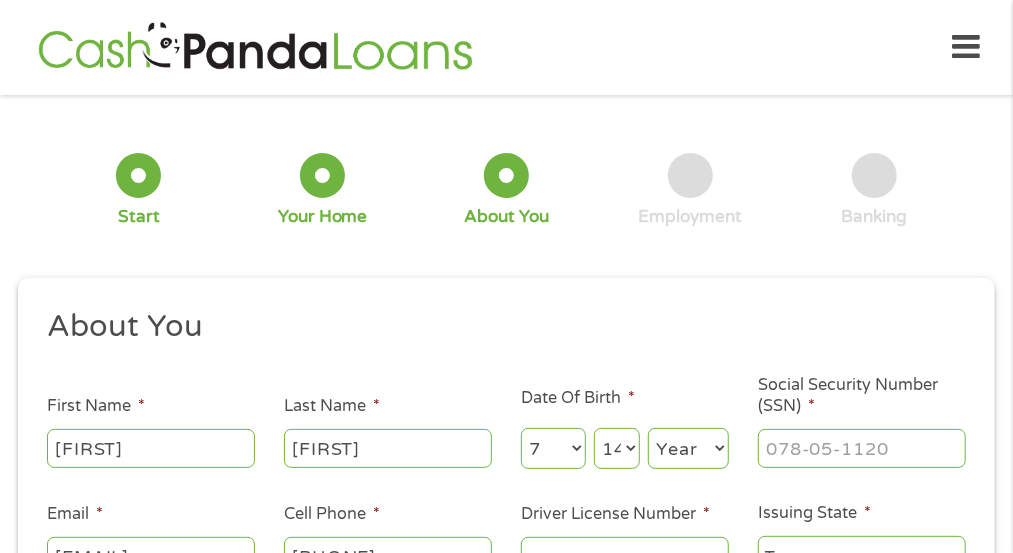 click on "Year 2007 2006 2005 2004 2003 2002 2001 2000 1999 1998 1997 1996 1995 1994 1993 1992 1991 1990 1989 1988 1987 1986 1985 1984 1983 1982 1981 1980 1979 1978 1977 1976 1975 1974 1973 1972 1971 1970 1969 1968 1967 1966 1965 1964 1963 1962 1961 1960 1959 1958 1957 1956 1955 1954 1953 1952 1951 1950 1949 1948 1947 1946 1945 1944 1943 1942 1941 1940 1939 1938 1937 1936 1935 1934 1933 1932 1931 1930 1929 1928 1927 1926 1925 1924 1923 1922 1921 1920" at bounding box center [688, 448] 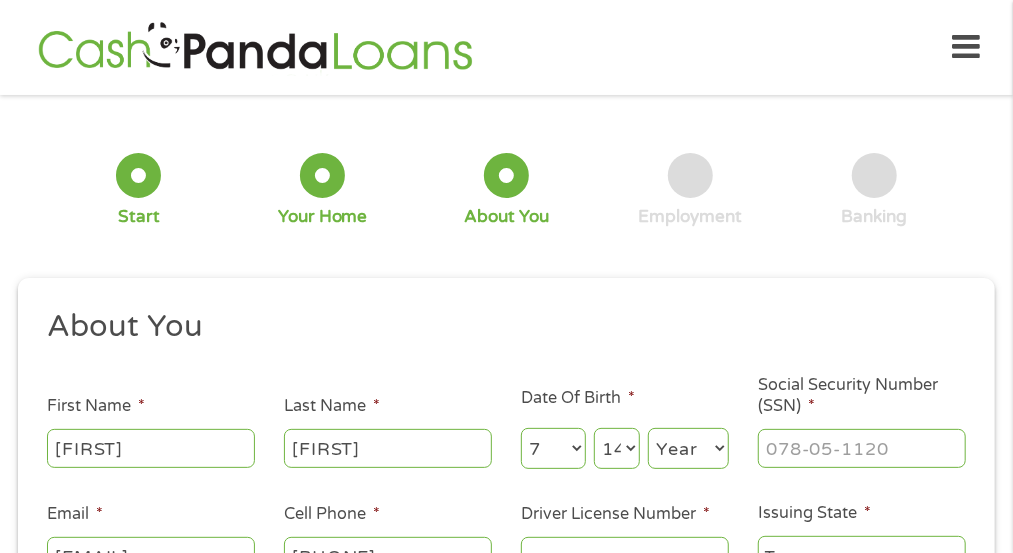 select on "1962" 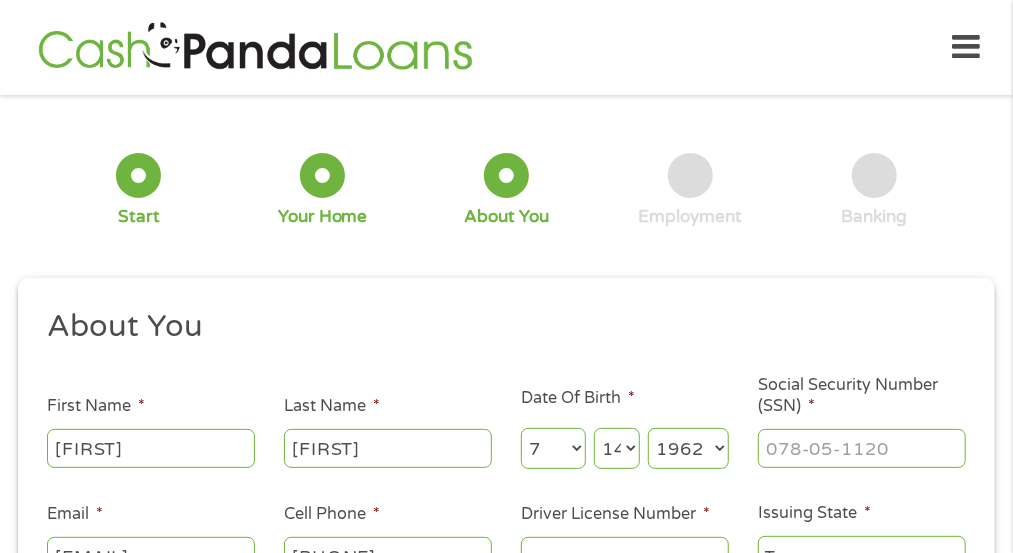 click on "Year 2007 2006 2005 2004 2003 2002 2001 2000 1999 1998 1997 1996 1995 1994 1993 1992 1991 1990 1989 1988 1987 1986 1985 1984 1983 1982 1981 1980 1979 1978 1977 1976 1975 1974 1973 1972 1971 1970 1969 1968 1967 1966 1965 1964 1963 1962 1961 1960 1959 1958 1957 1956 1955 1954 1953 1952 1951 1950 1949 1948 1947 1946 1945 1944 1943 1942 1941 1940 1939 1938 1937 1936 1935 1934 1933 1932 1931 1930 1929 1928 1927 1926 1925 1924 1923 1922 1921 1920" at bounding box center (688, 448) 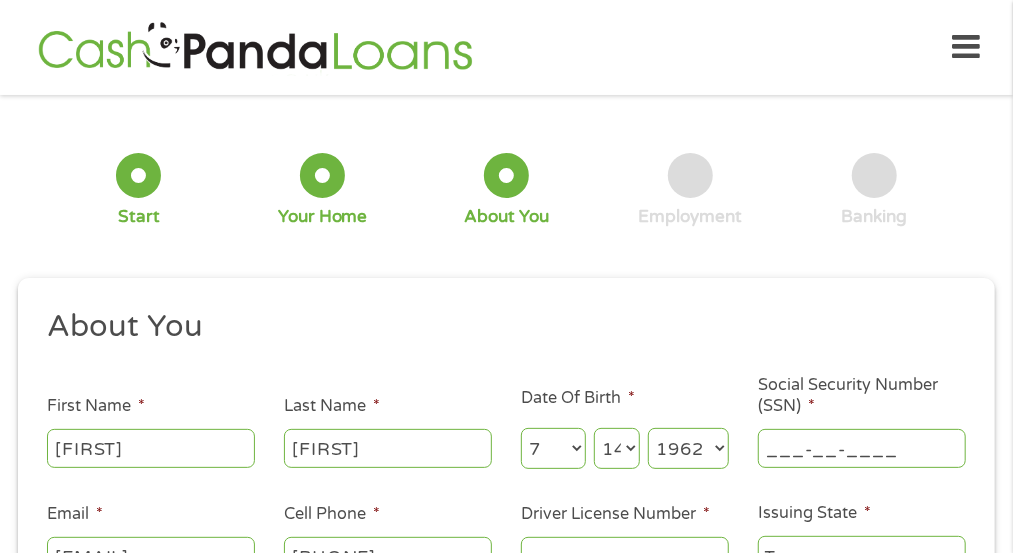 click on "___-__-____" at bounding box center (862, 448) 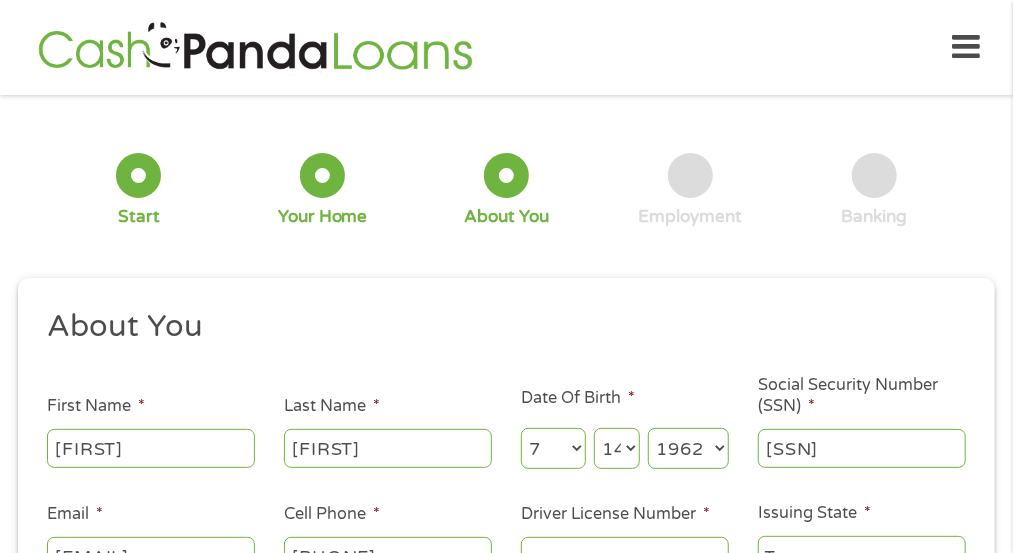 type on "[SSN]" 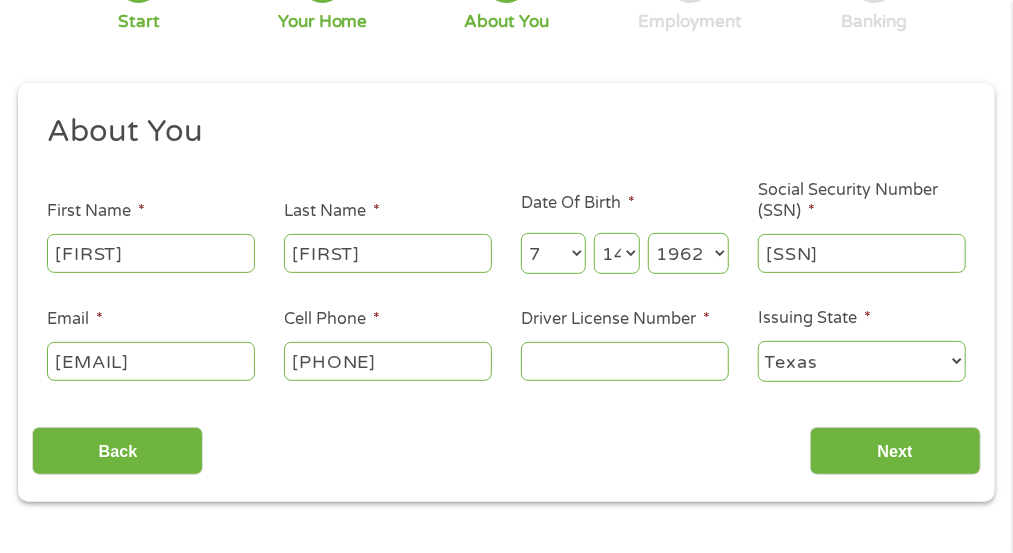 scroll, scrollTop: 200, scrollLeft: 0, axis: vertical 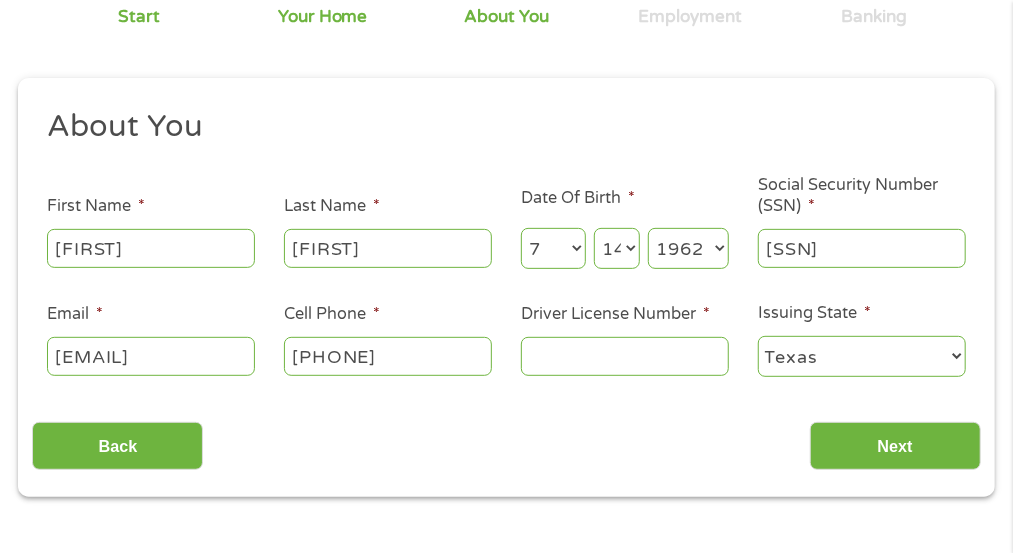 click on "[PHONE]" at bounding box center (388, 357) 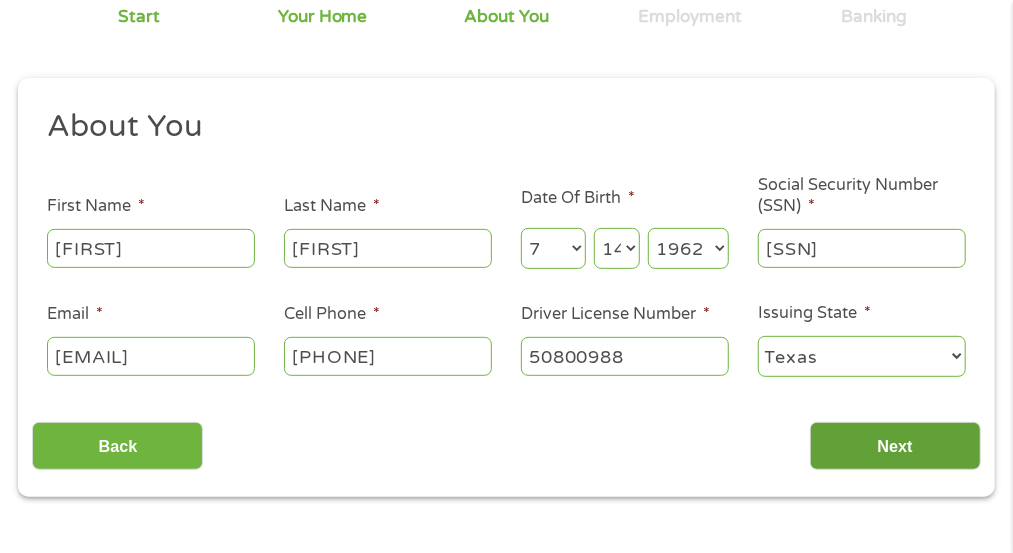 type on "50800988" 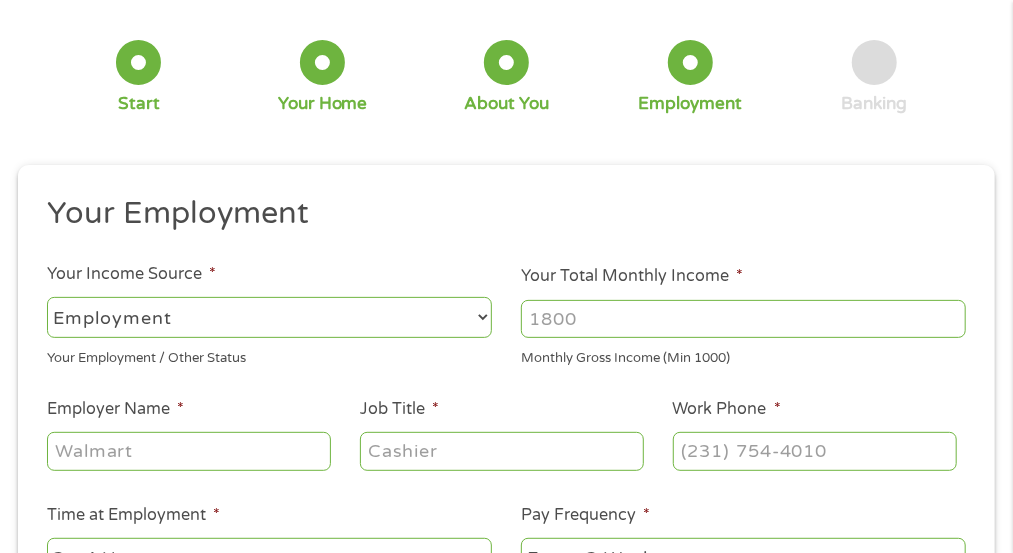 scroll, scrollTop: 0, scrollLeft: 0, axis: both 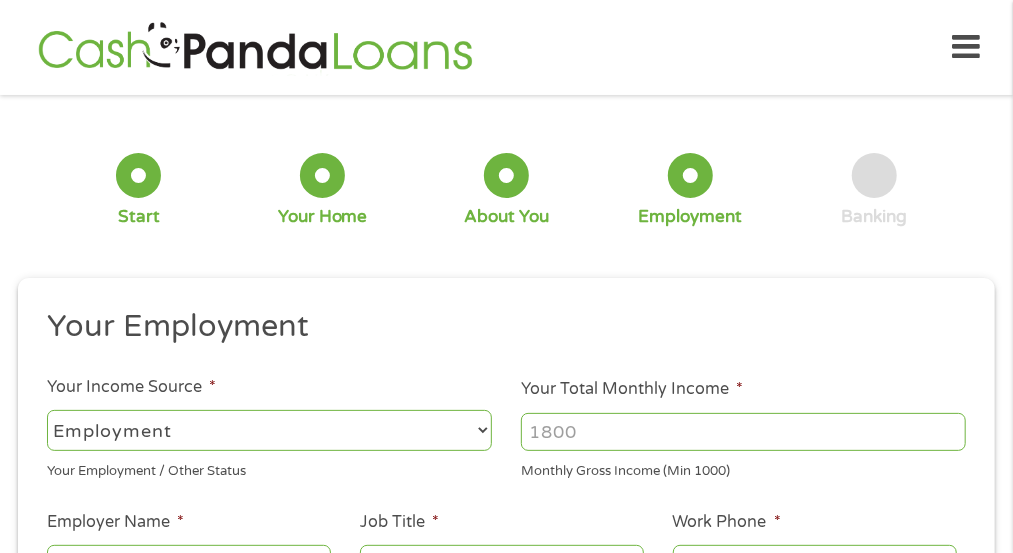 click on "Your Employment" at bounding box center [499, 327] 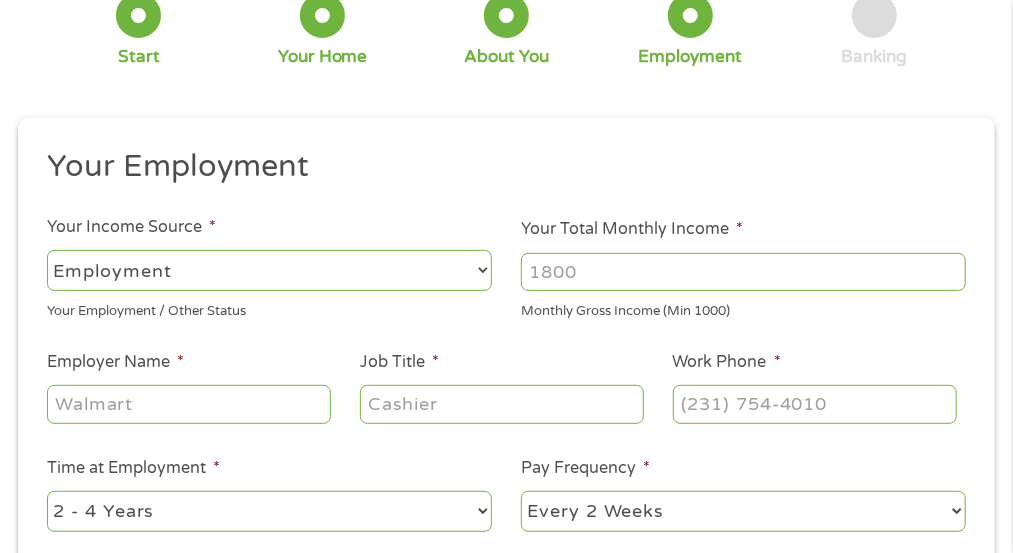 scroll, scrollTop: 200, scrollLeft: 0, axis: vertical 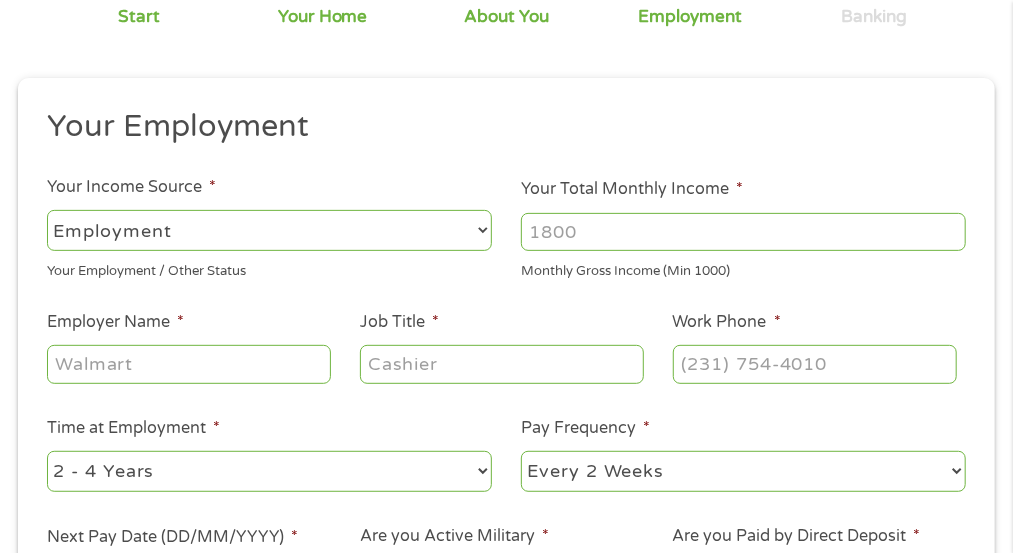 click on "--- Choose one --- Employment Self Employed Benefits" at bounding box center [269, 230] 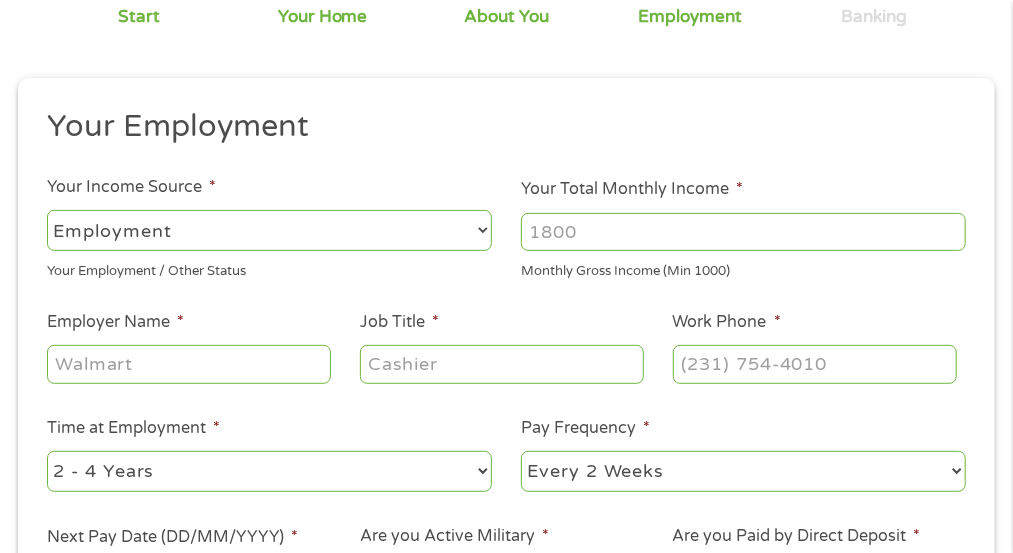 select on "benefits" 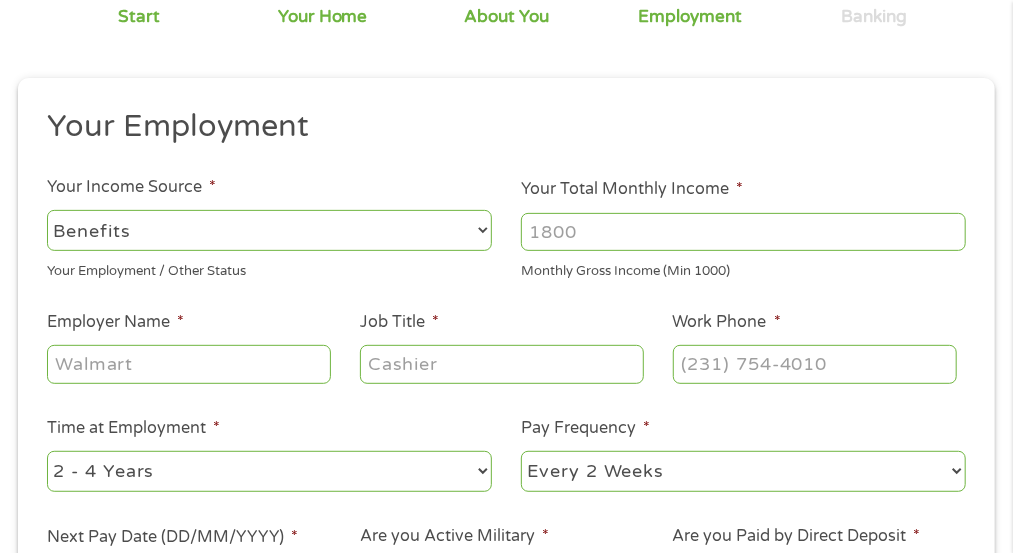 click on "--- Choose one --- Employment Self Employed Benefits" at bounding box center (269, 230) 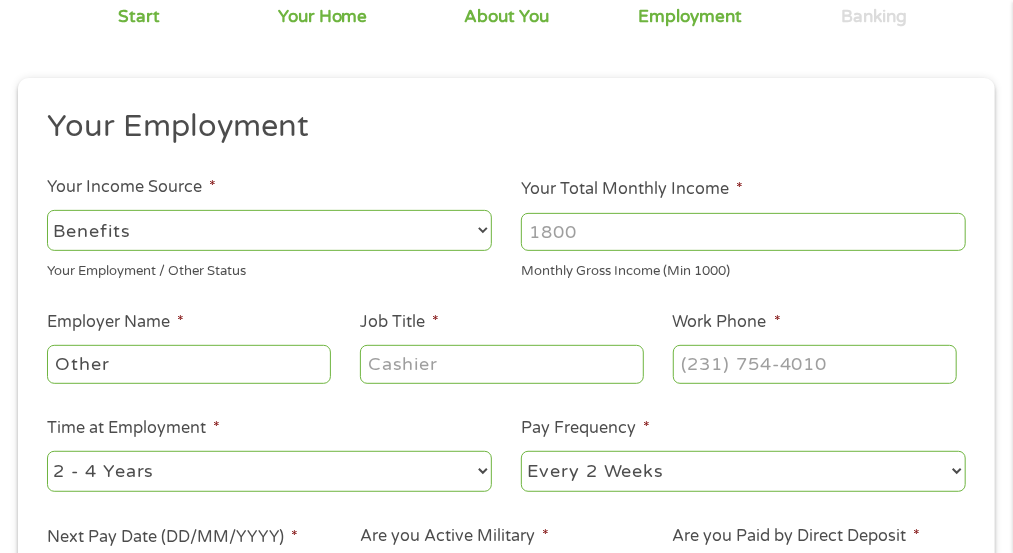 type on "[PHONE]" 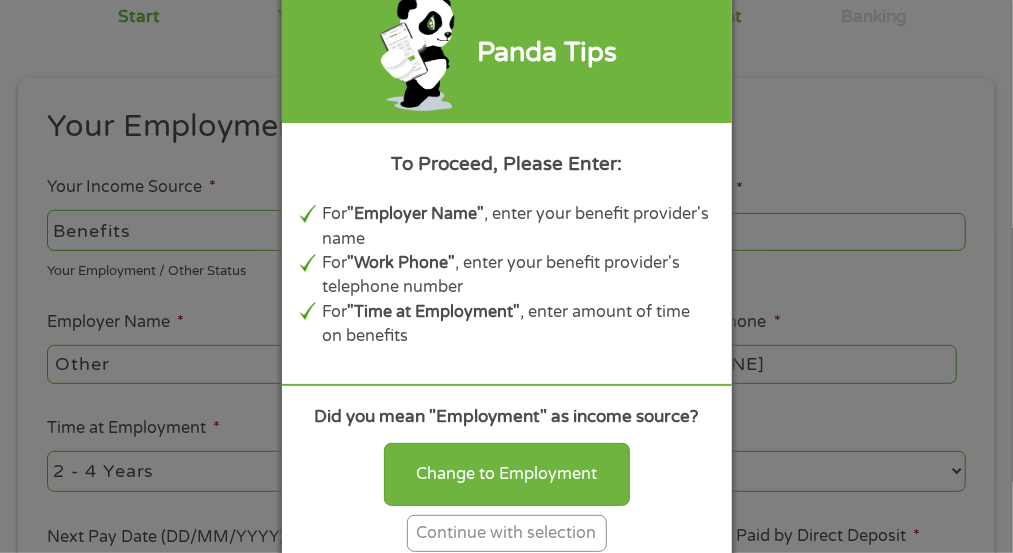click on "Continue with selection" at bounding box center [507, 533] 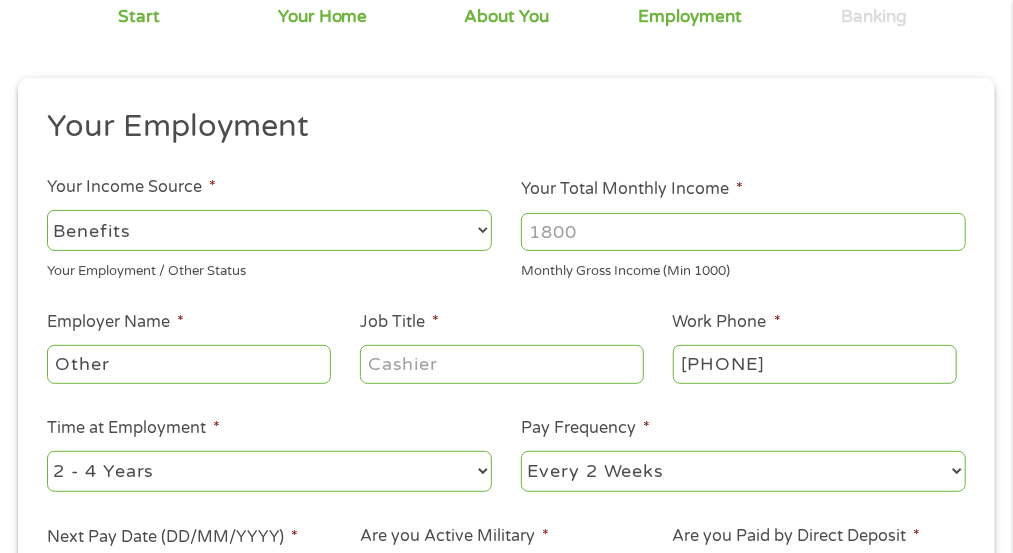 click on "Your Total Monthly Income *" at bounding box center (743, 232) 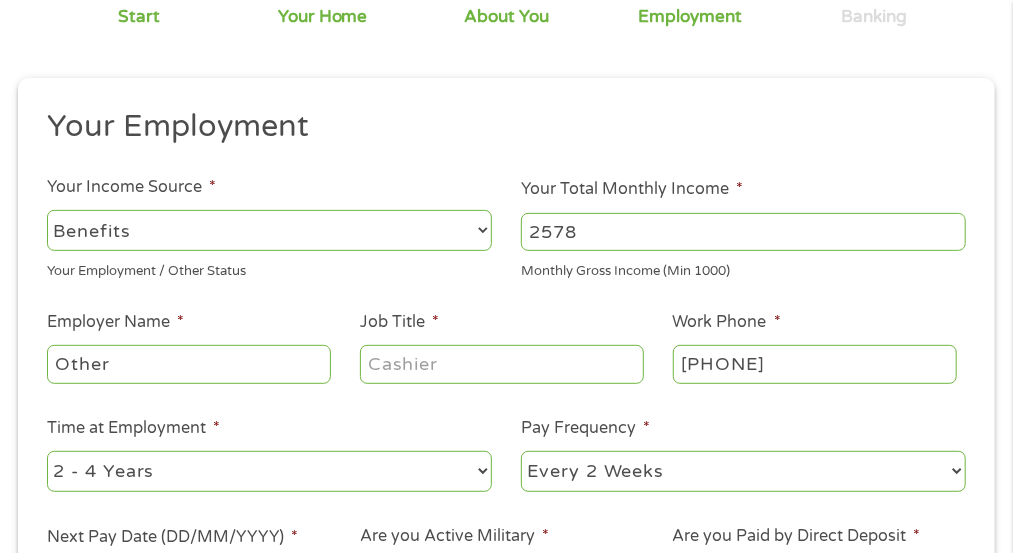 type on "2578" 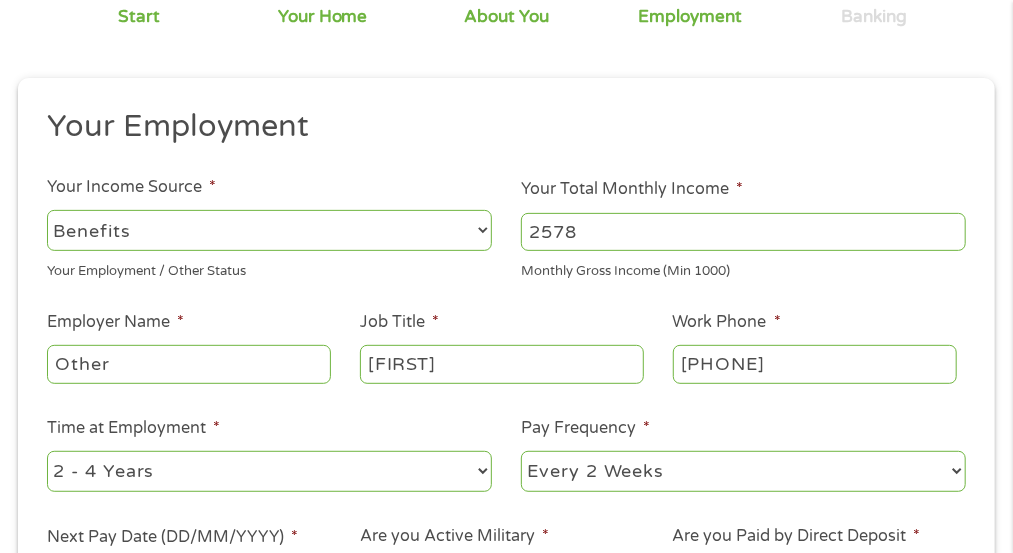 type on "[FIRST]" 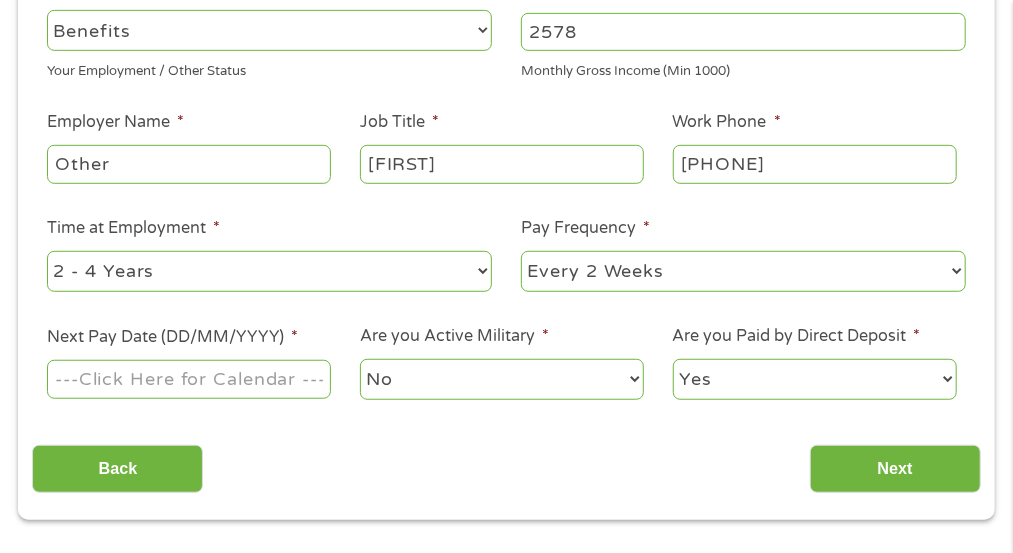scroll, scrollTop: 440, scrollLeft: 0, axis: vertical 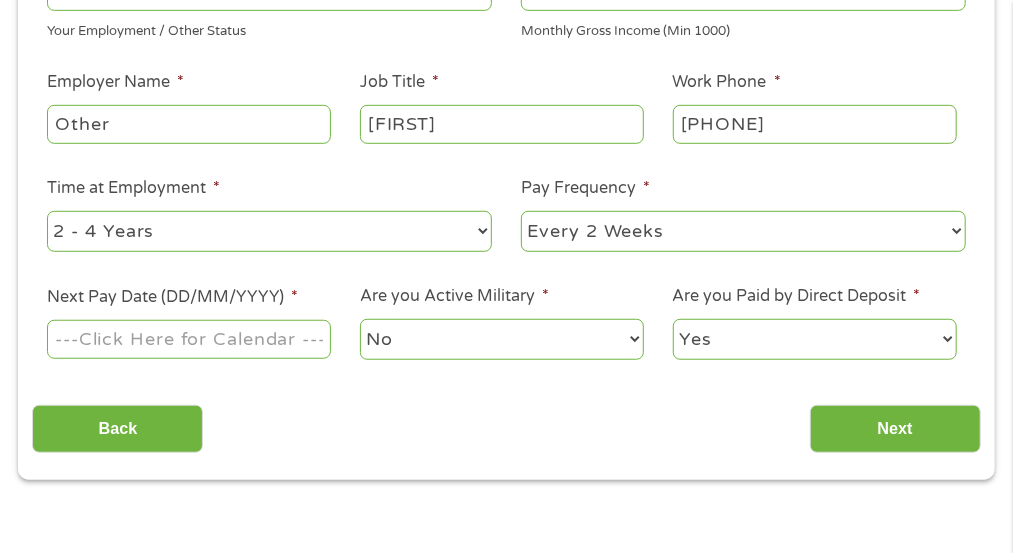 click on "--- Choose one --- 1 Year or less 1 - 2 Years 2 - 4 Years Over 4 Years" at bounding box center (269, 231) 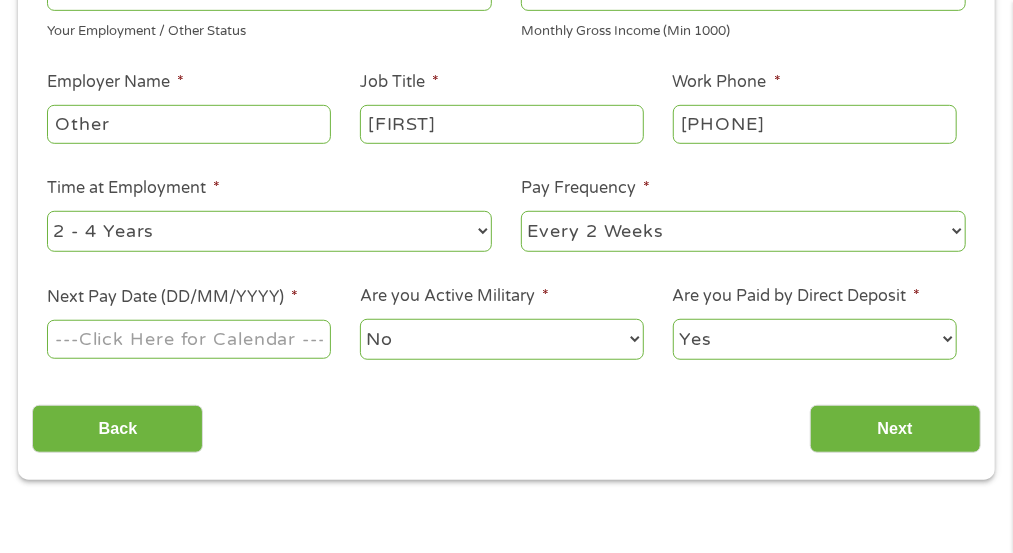 select on "24months" 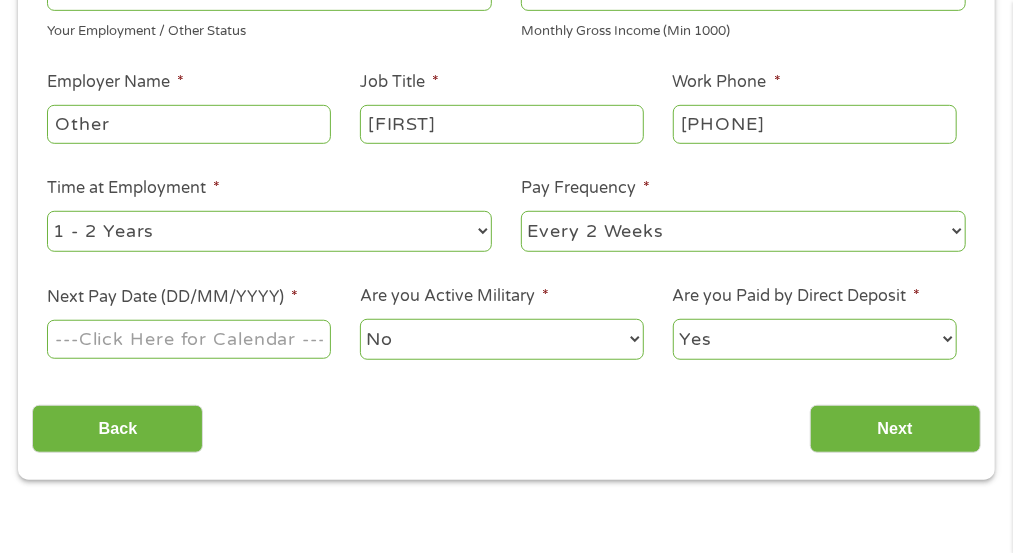 click on "--- Choose one --- 1 Year or less 1 - 2 Years 2 - 4 Years Over 4 Years" at bounding box center (269, 231) 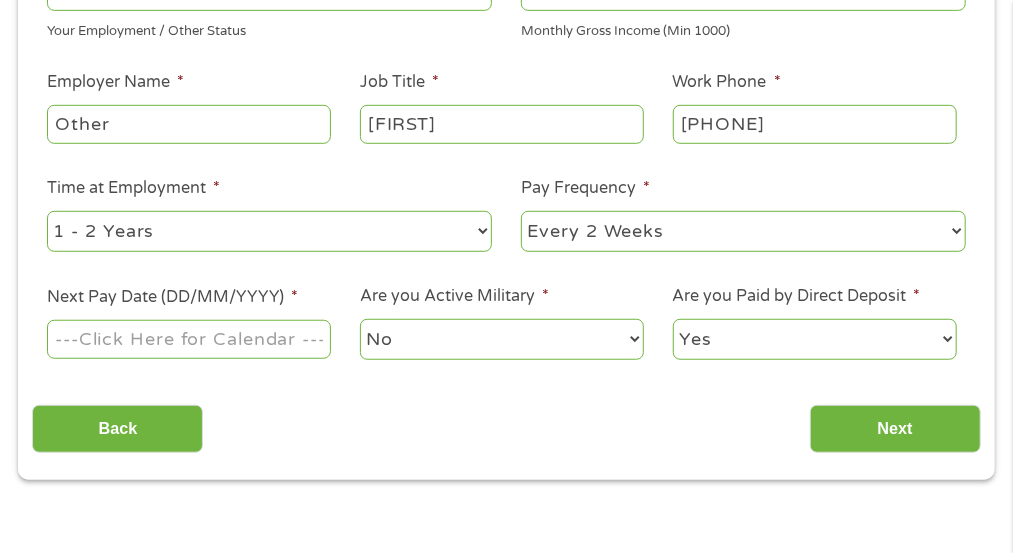 click on "--- Choose one --- Every 2 Weeks Every Week Monthly Semi-Monthly" at bounding box center (743, 231) 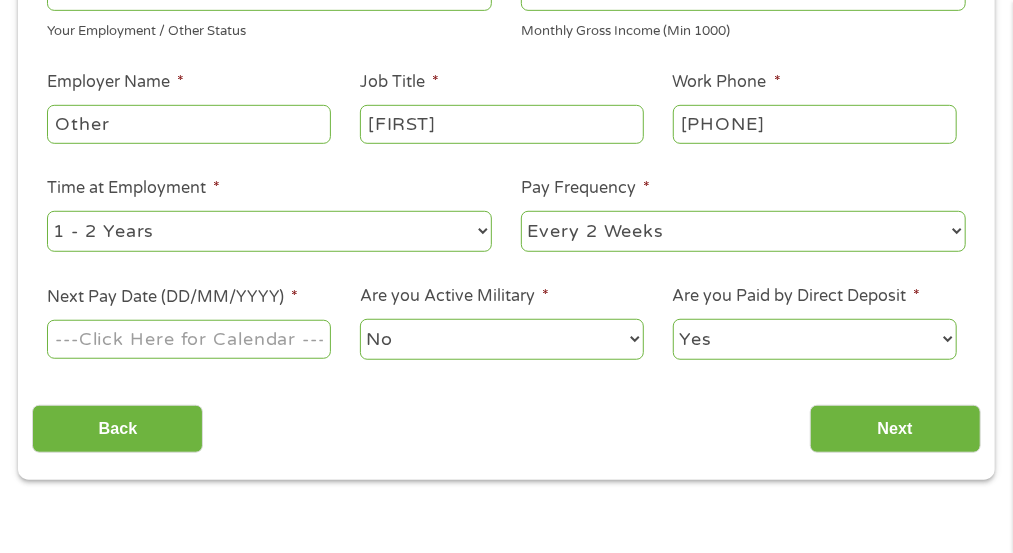 select on "monthly" 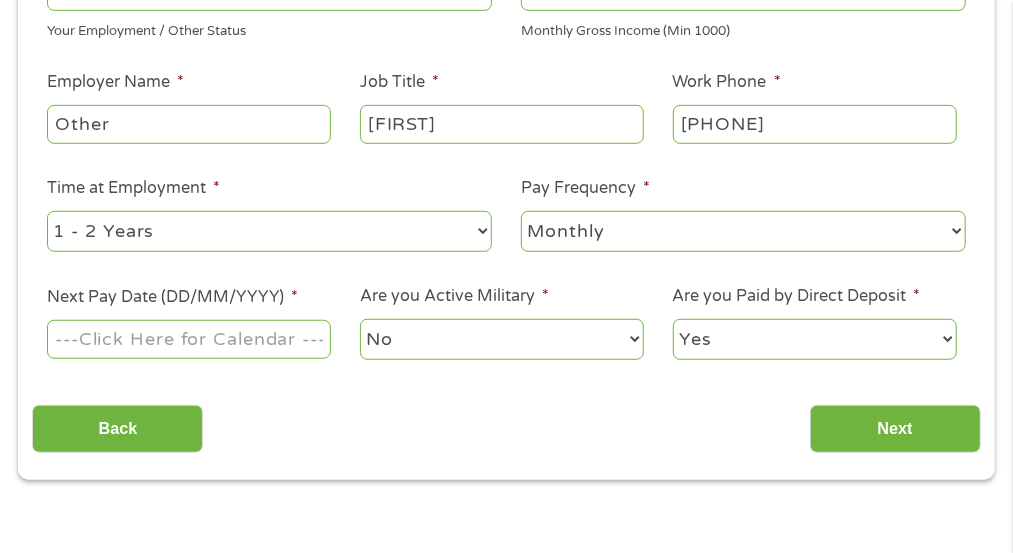 click on "--- Choose one --- Every 2 Weeks Every Week Monthly Semi-Monthly" at bounding box center (743, 231) 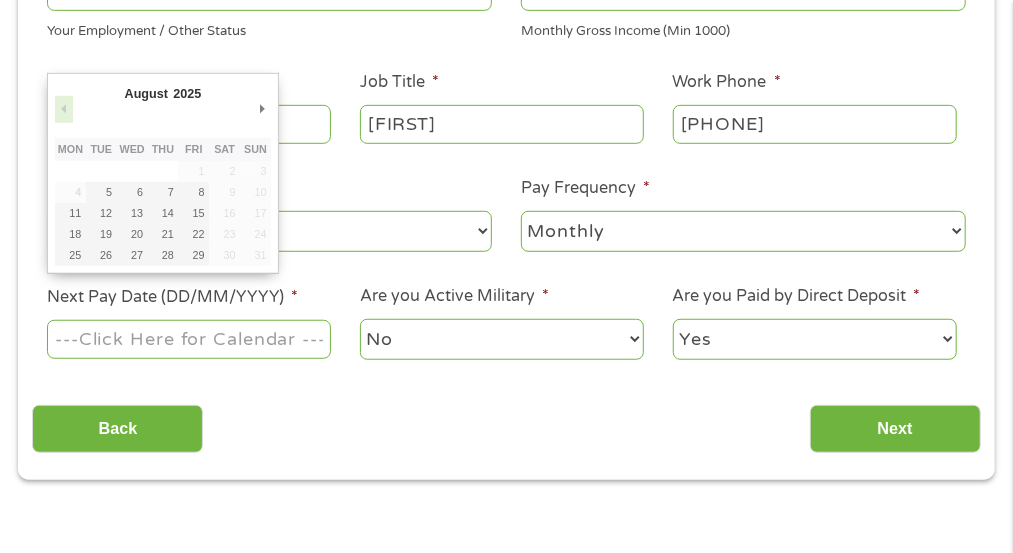 click on "Previous Month" at bounding box center [64, 109] 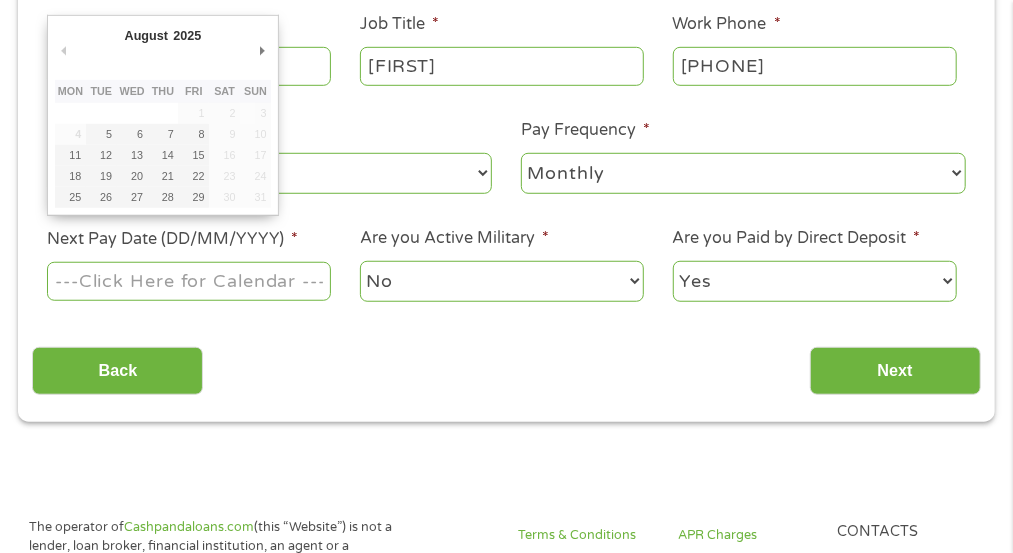 scroll, scrollTop: 513, scrollLeft: 0, axis: vertical 